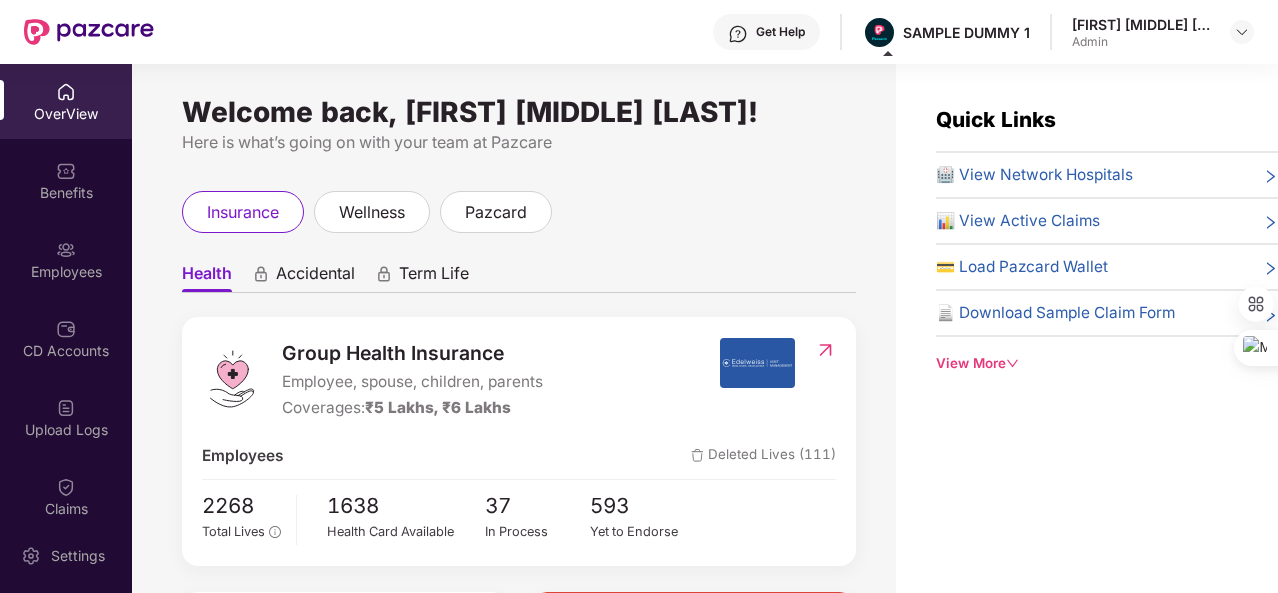 scroll, scrollTop: 0, scrollLeft: 0, axis: both 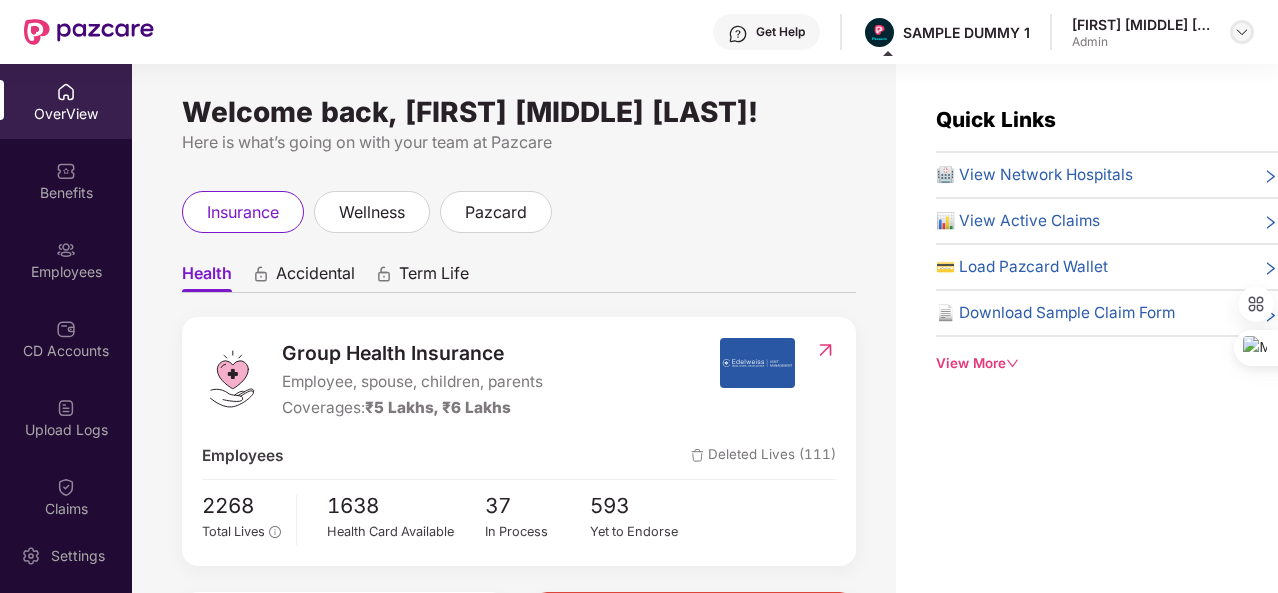 click at bounding box center (1242, 32) 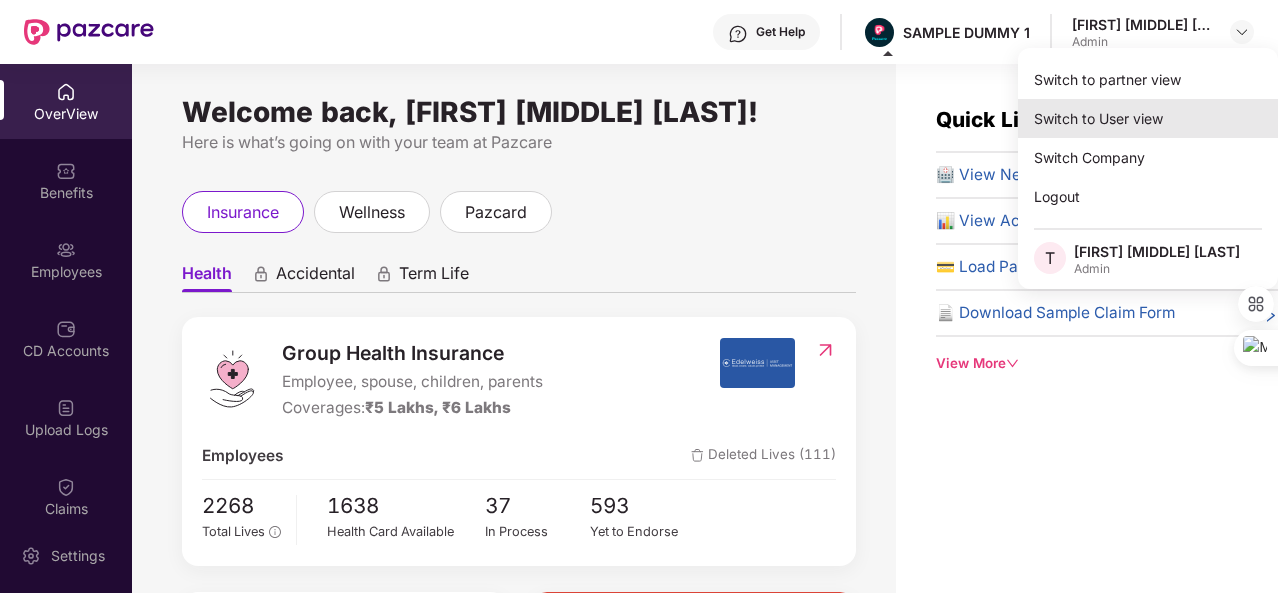 click on "Switch to User view" at bounding box center (1148, 118) 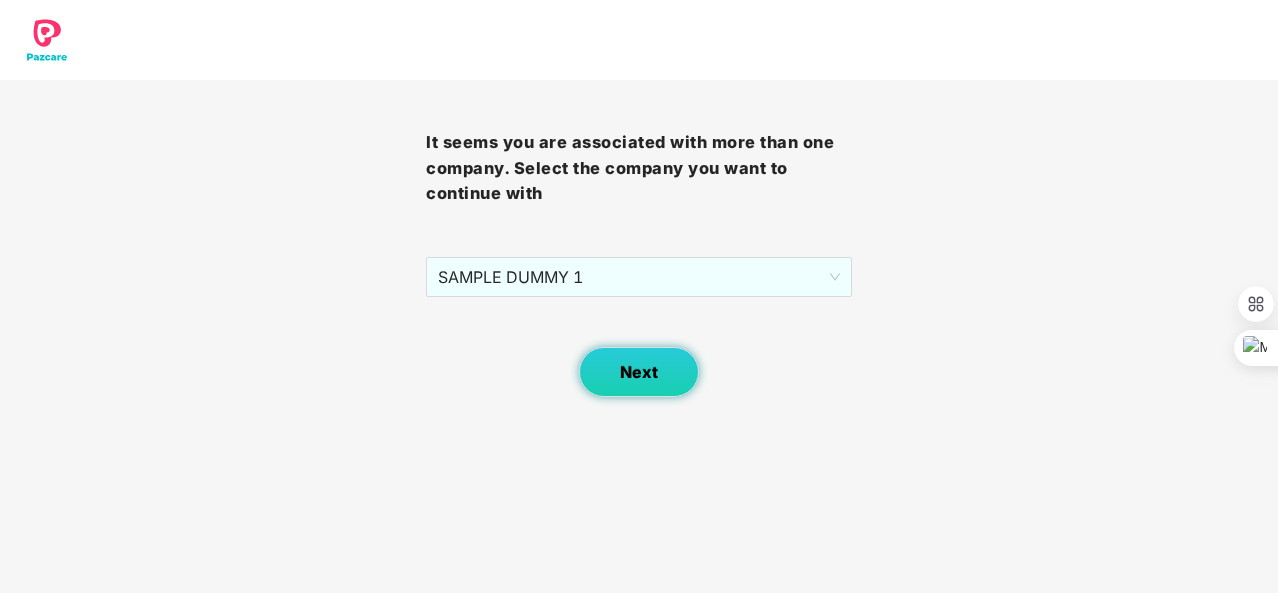 click on "Next" at bounding box center (639, 372) 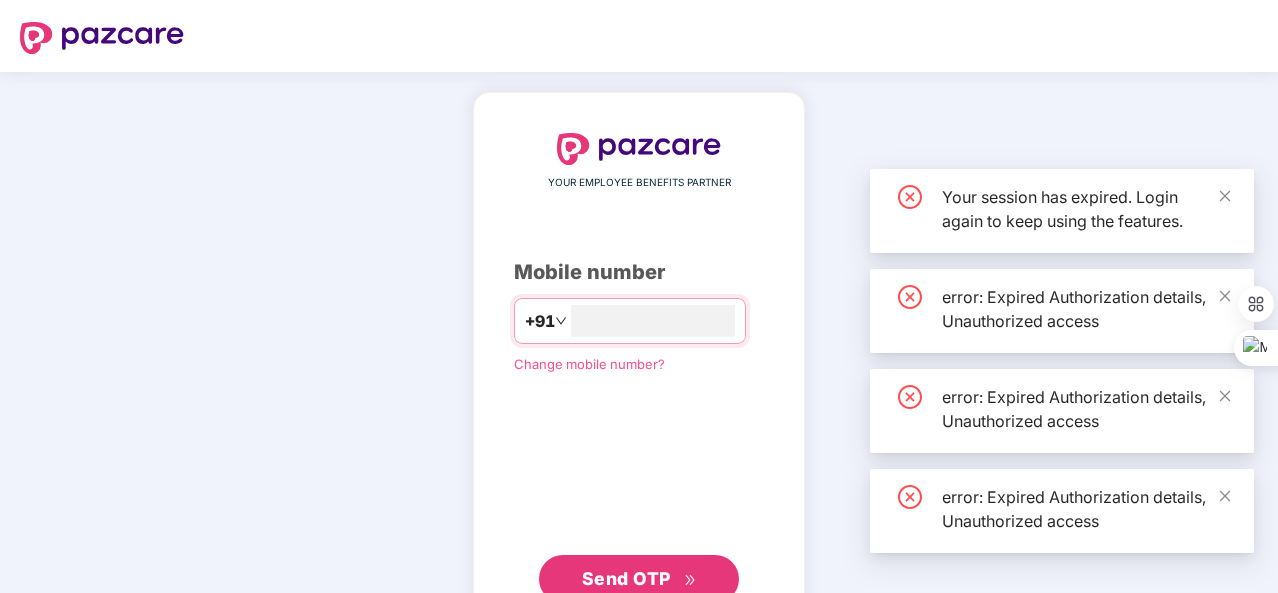 type on "*" 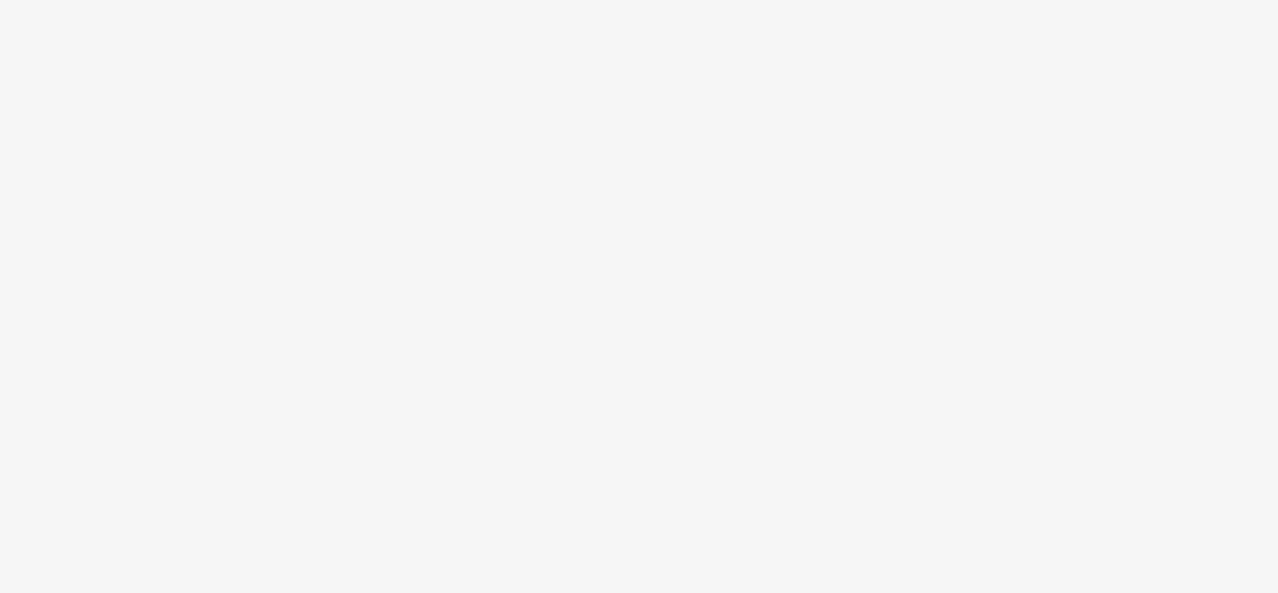 scroll, scrollTop: 0, scrollLeft: 0, axis: both 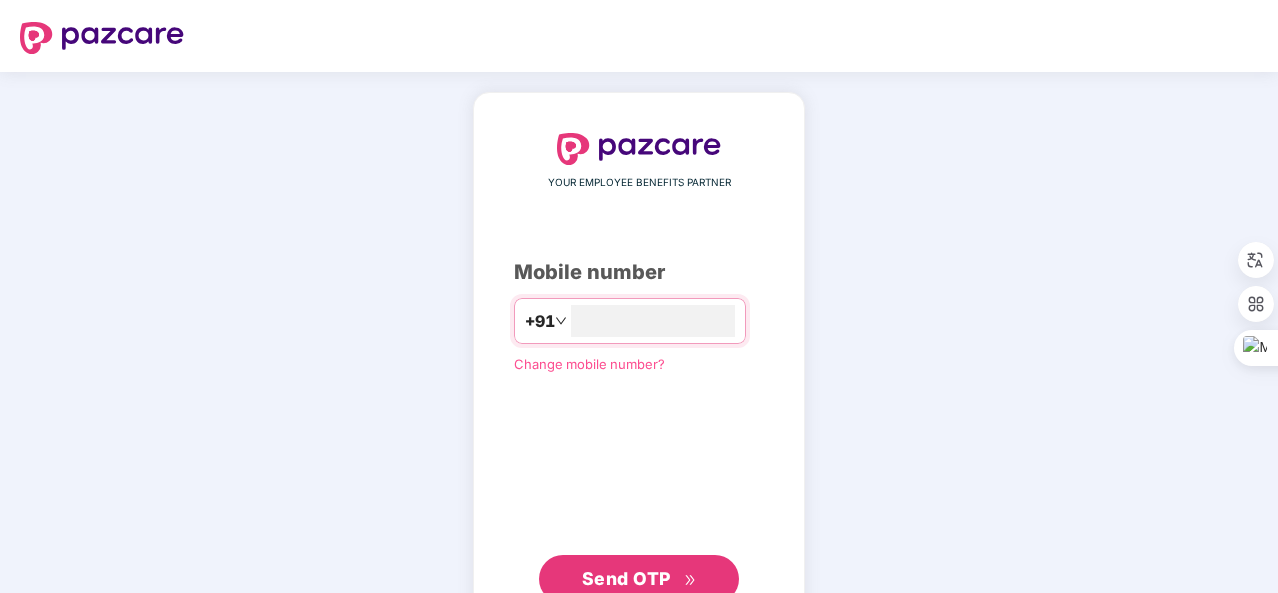 type on "**********" 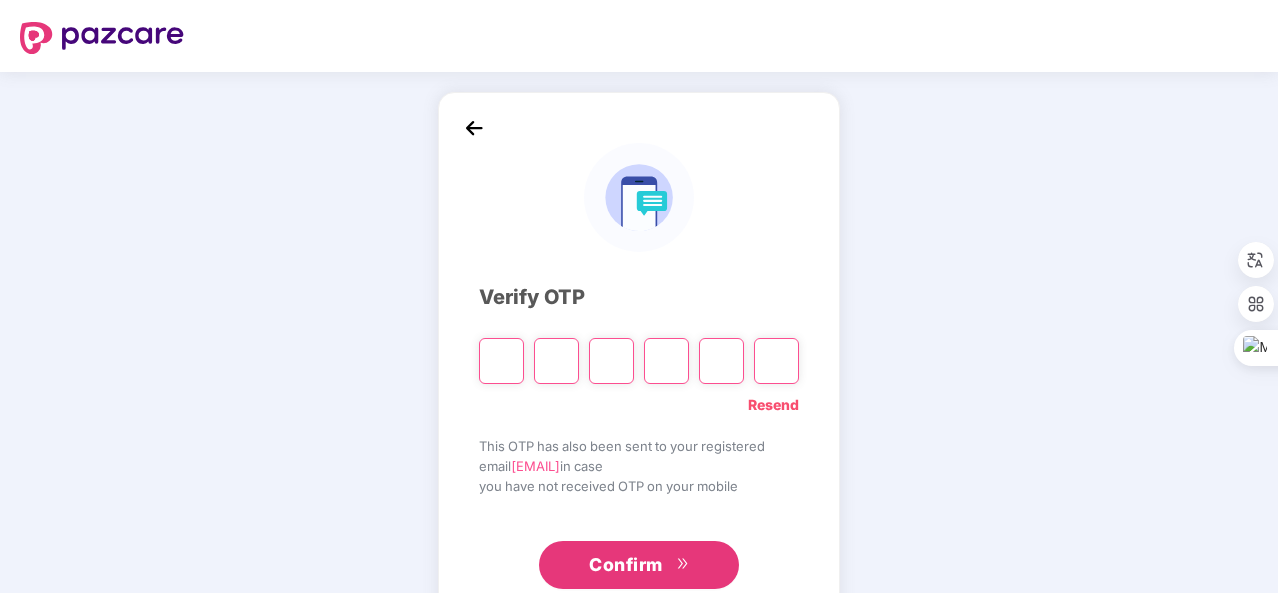 type on "*" 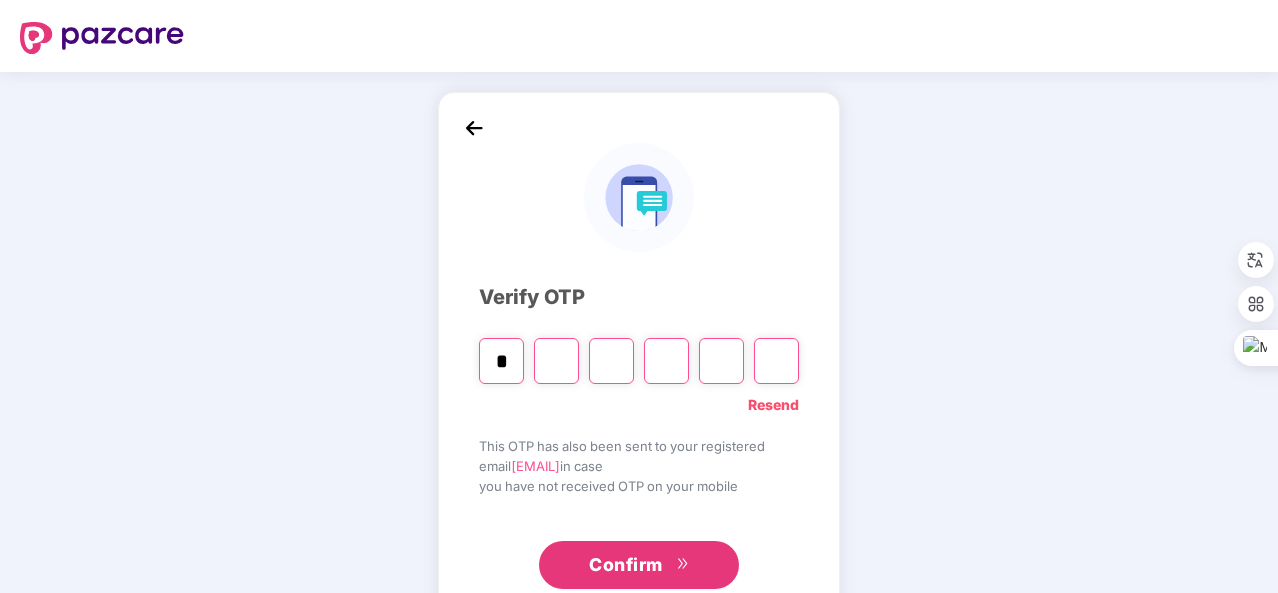 type on "*" 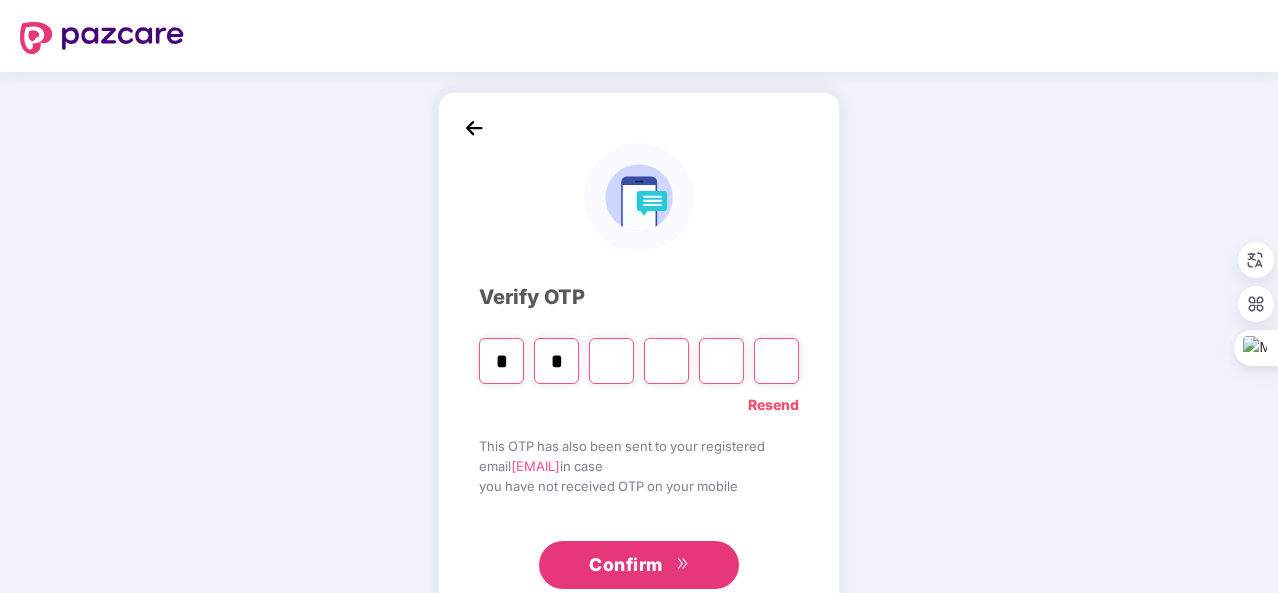 type on "*" 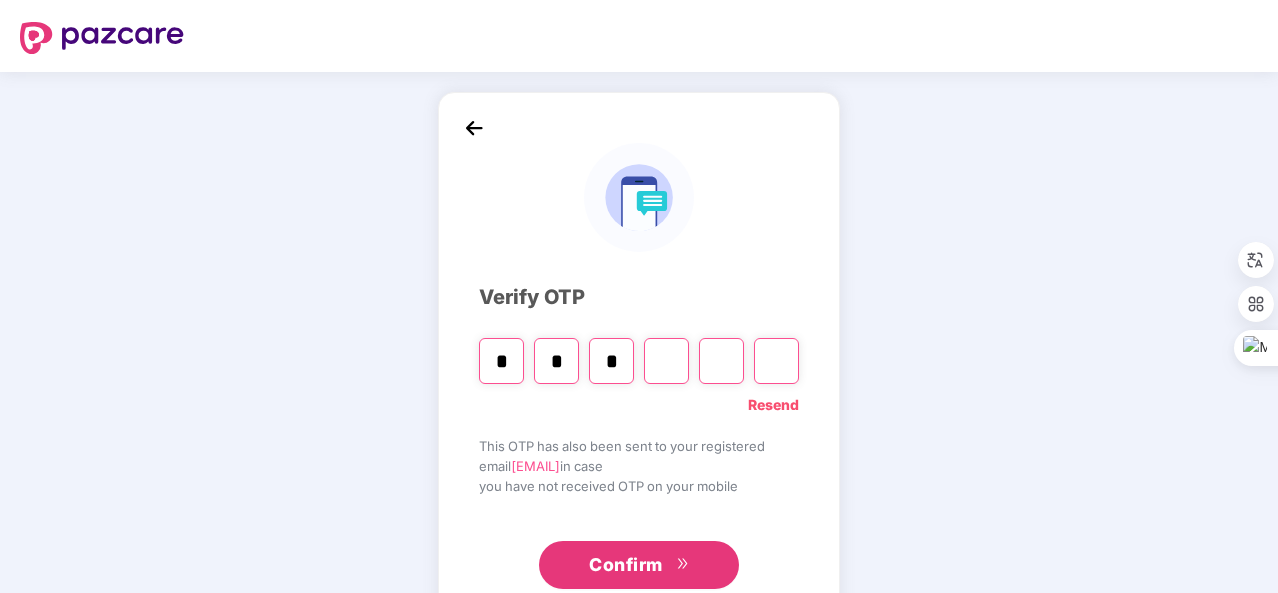 type on "*" 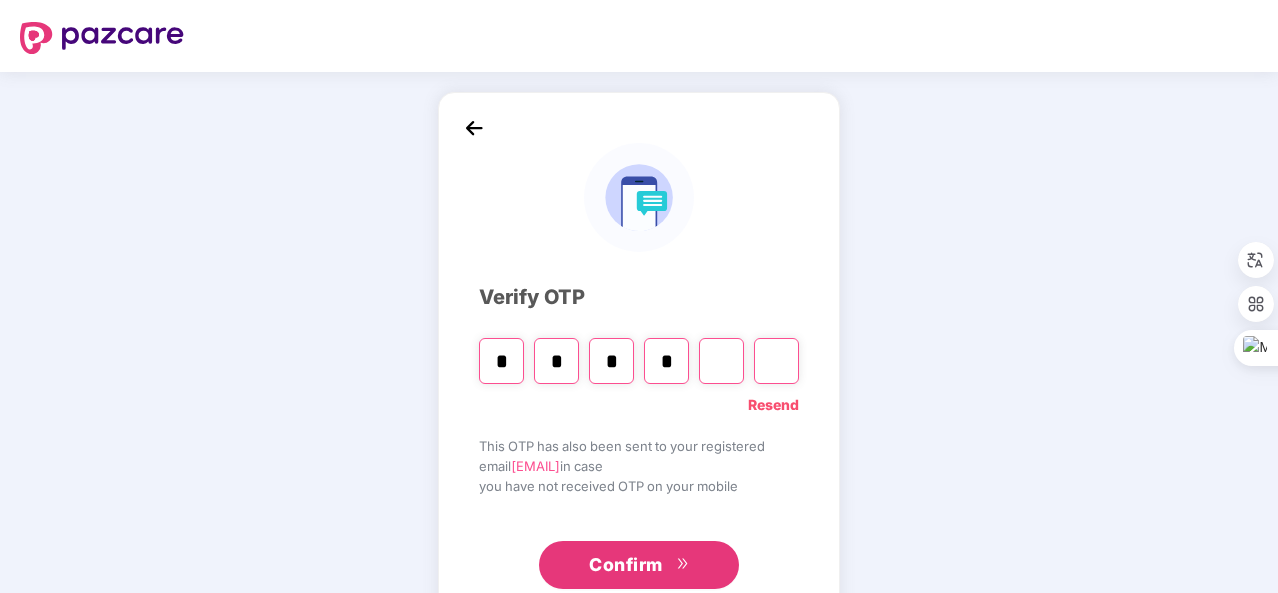 type on "*" 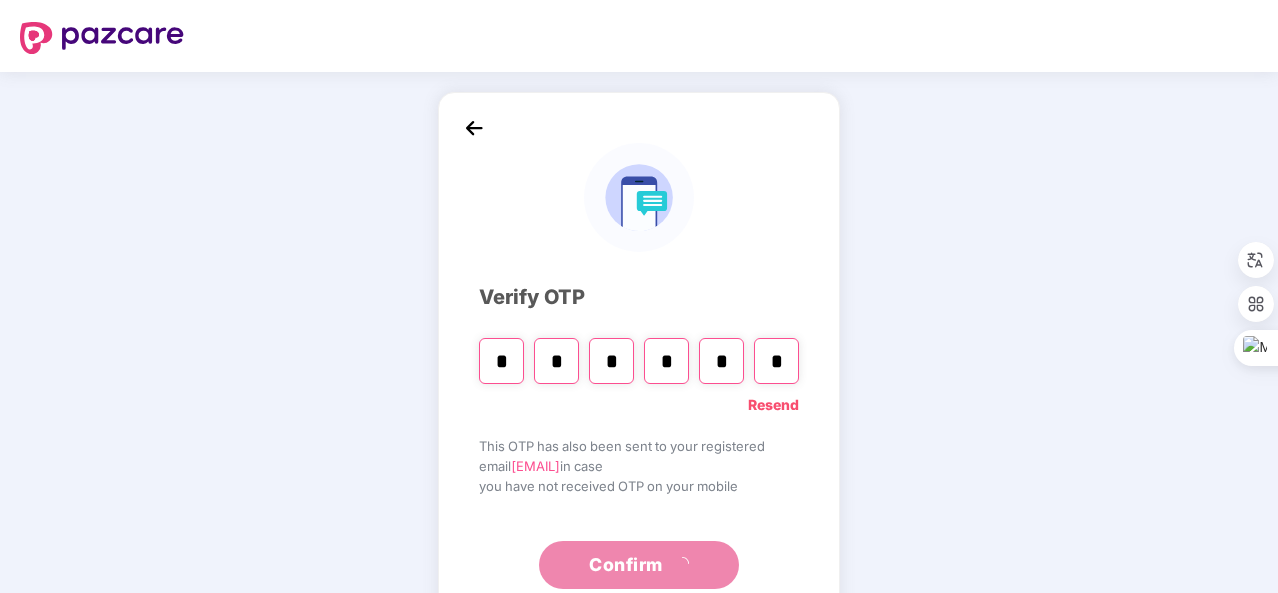 type on "*" 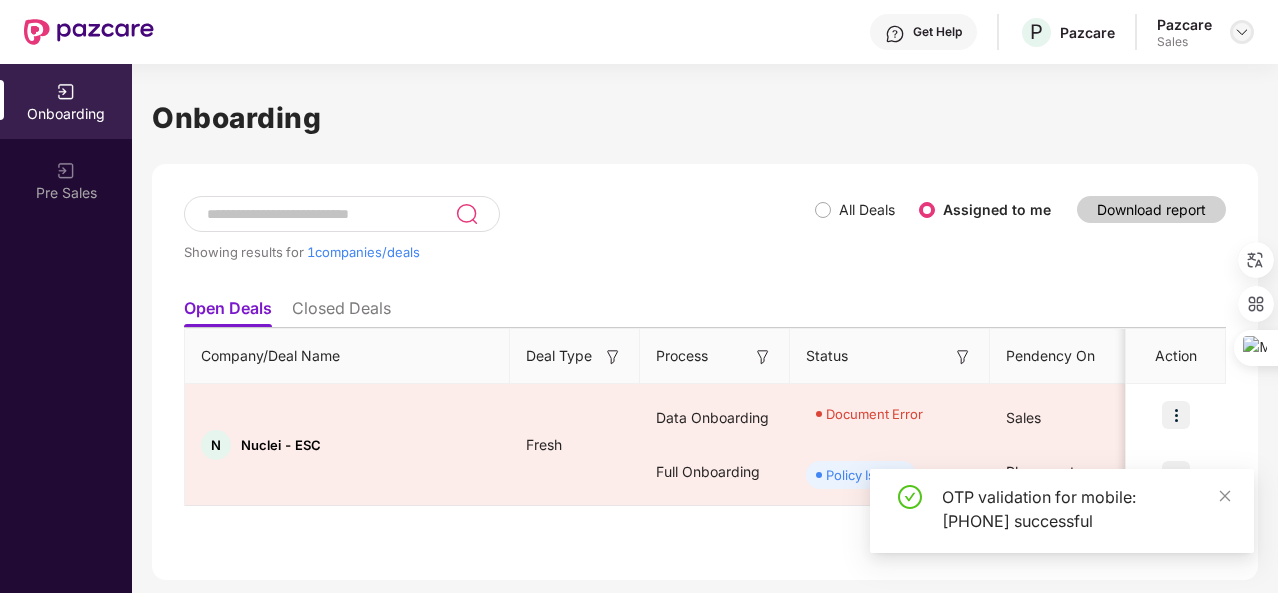 click at bounding box center (1242, 32) 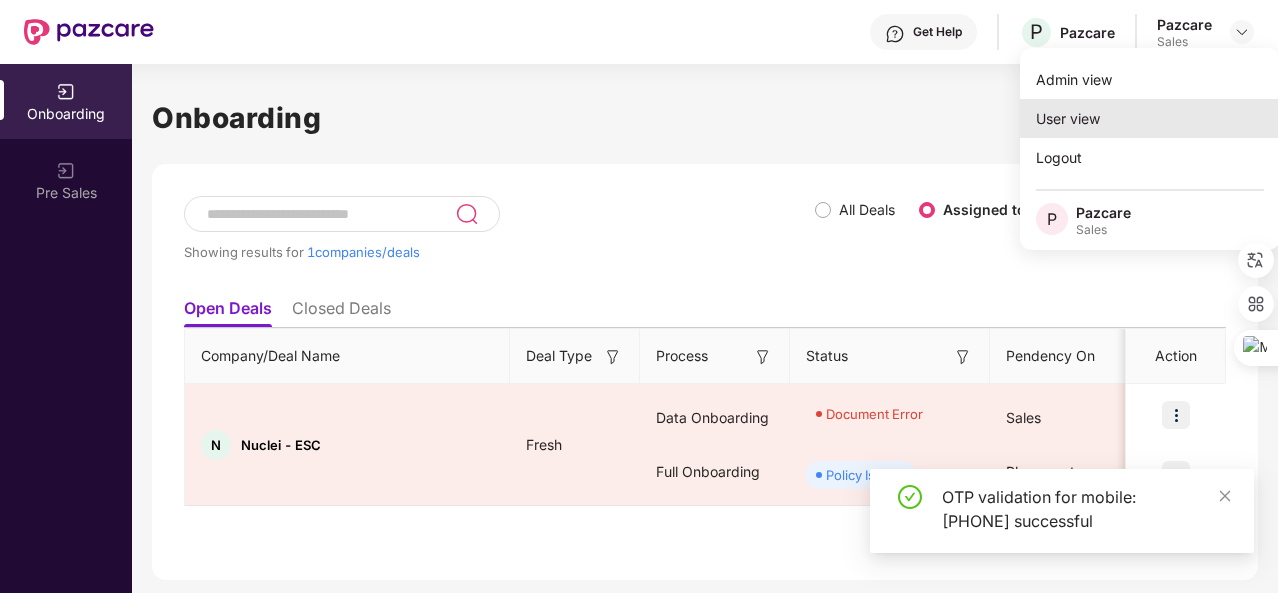 click on "User view" at bounding box center (1150, 118) 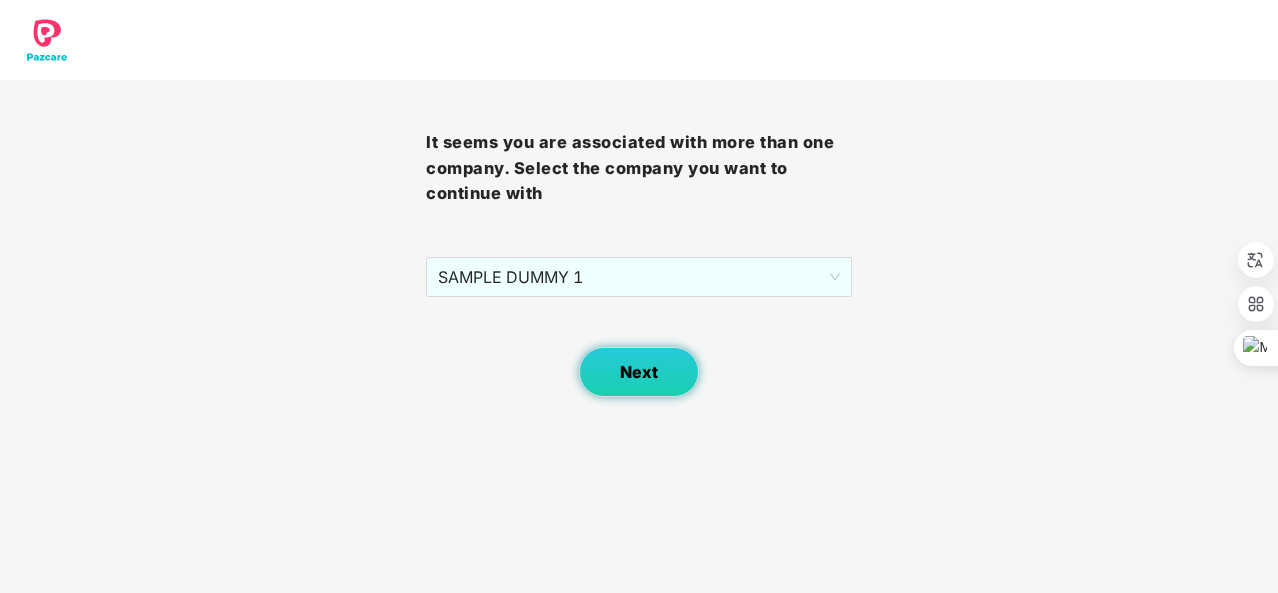 click on "Next" at bounding box center (639, 372) 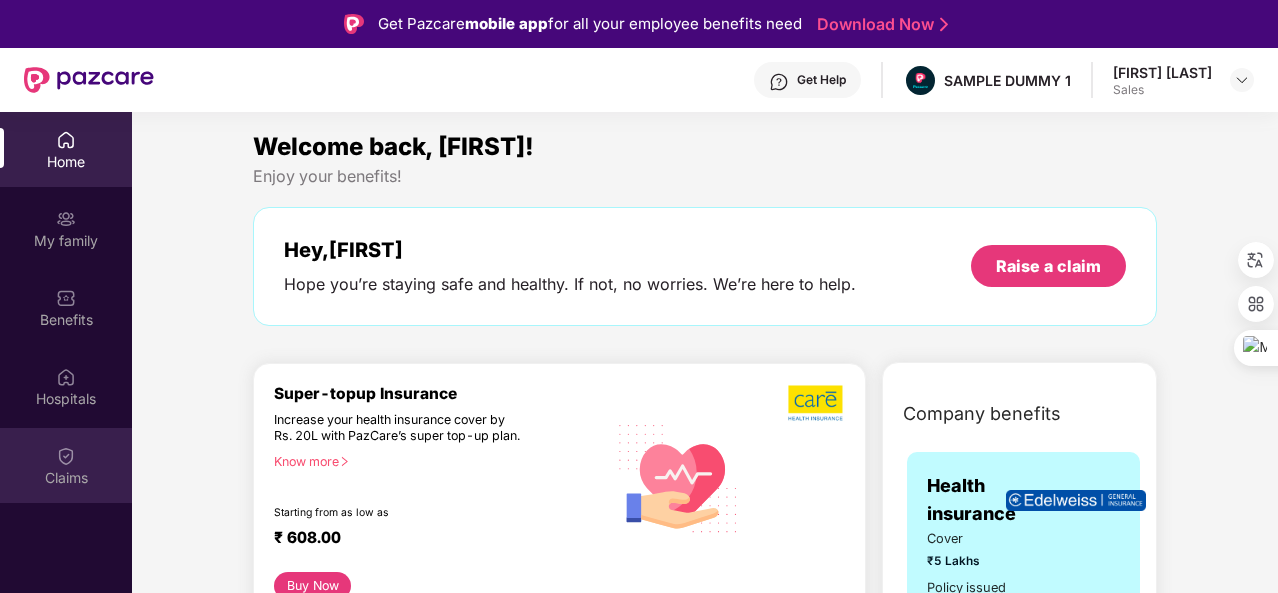 click at bounding box center [66, 456] 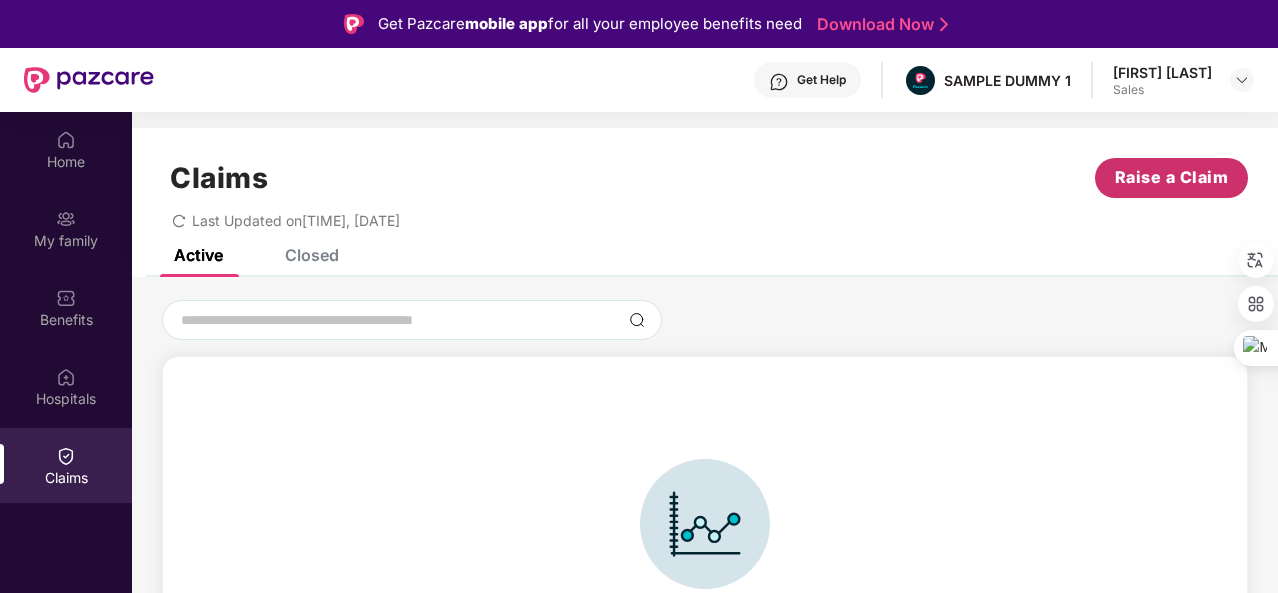 click on "Raise a Claim" at bounding box center (1172, 177) 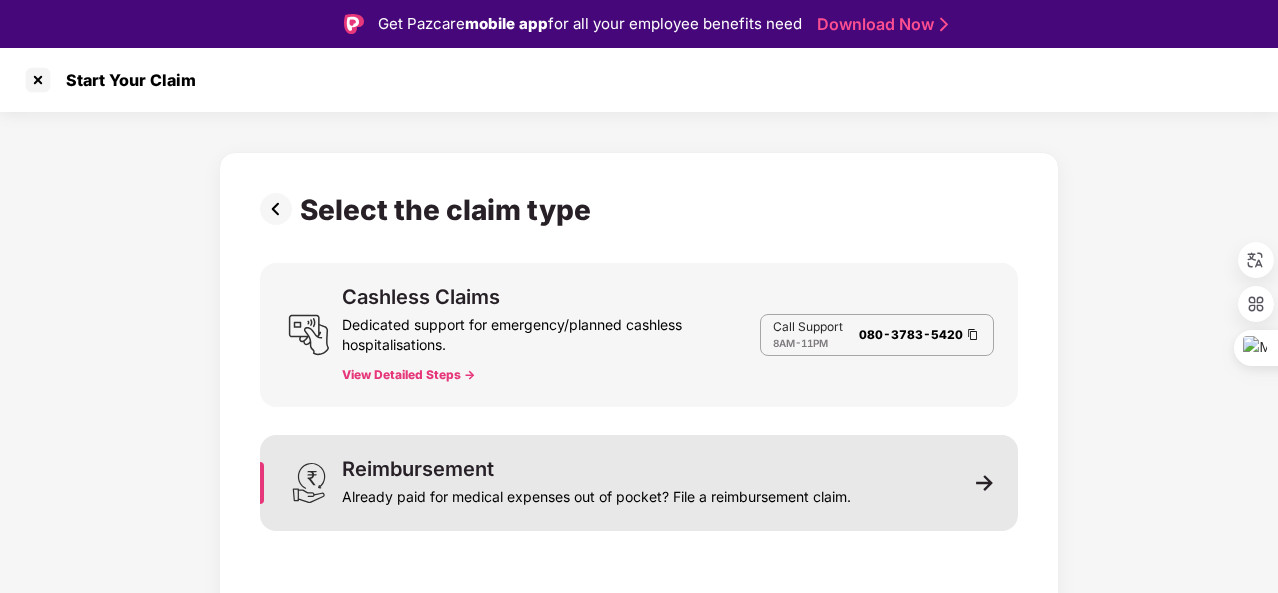 click on "Reimbursement Already paid for medical expenses out of pocket? File a reimbursement claim." at bounding box center [596, 483] 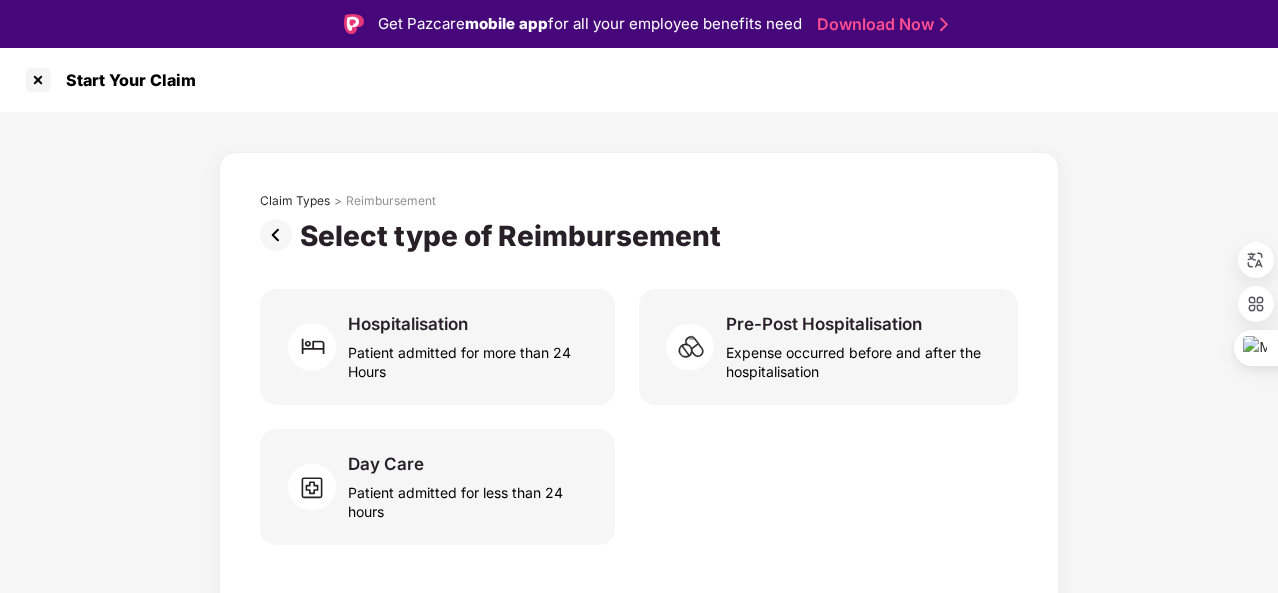 scroll, scrollTop: 48, scrollLeft: 0, axis: vertical 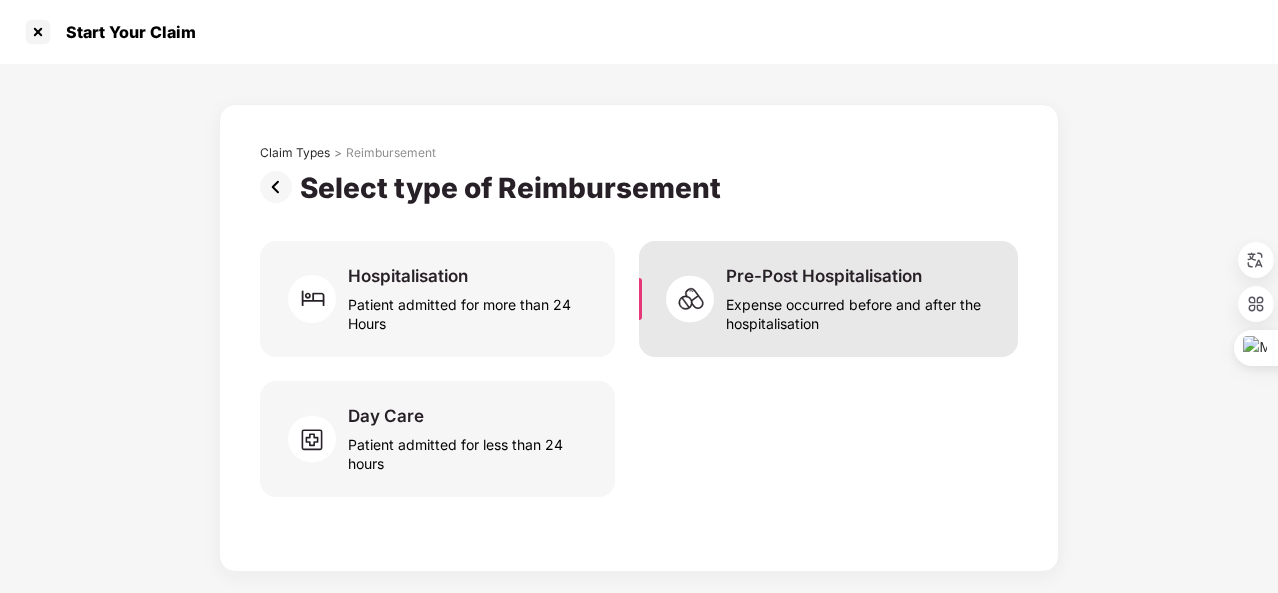 click on "Expense occurred before and after the hospitalisation" at bounding box center [860, 310] 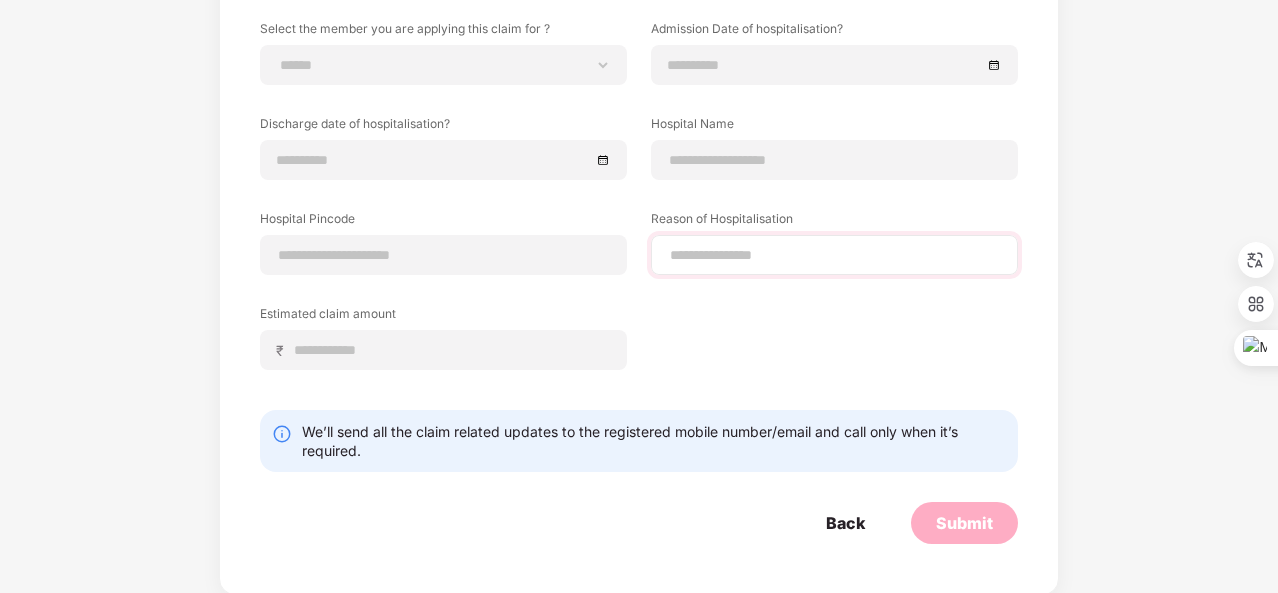 scroll, scrollTop: 0, scrollLeft: 0, axis: both 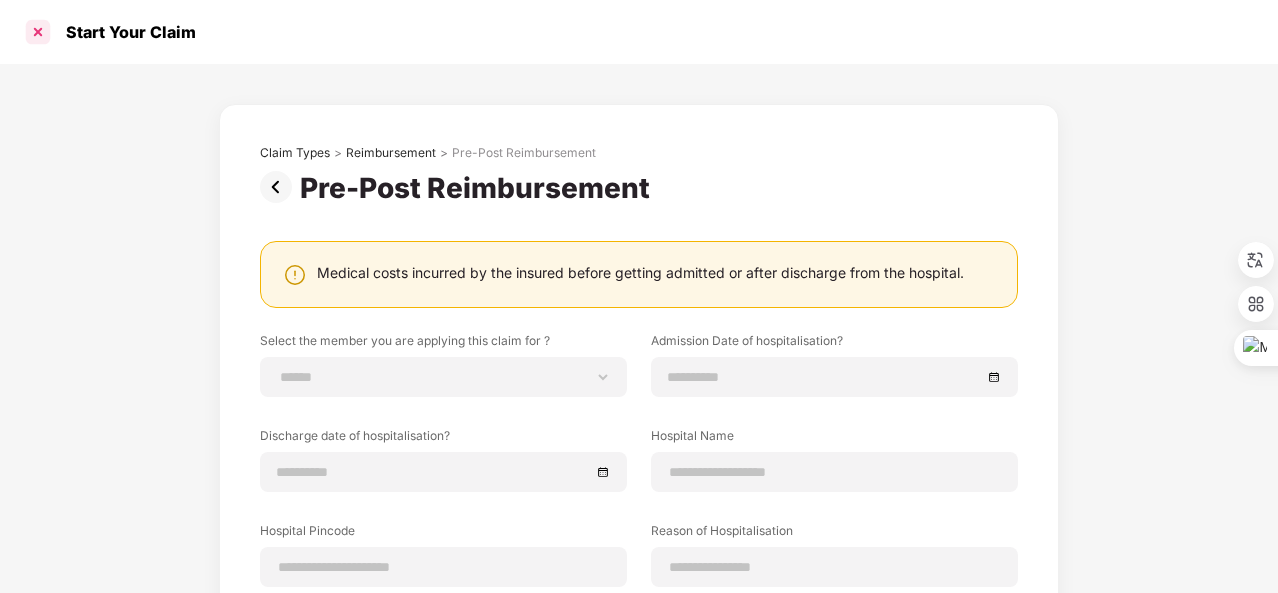 click at bounding box center (38, 32) 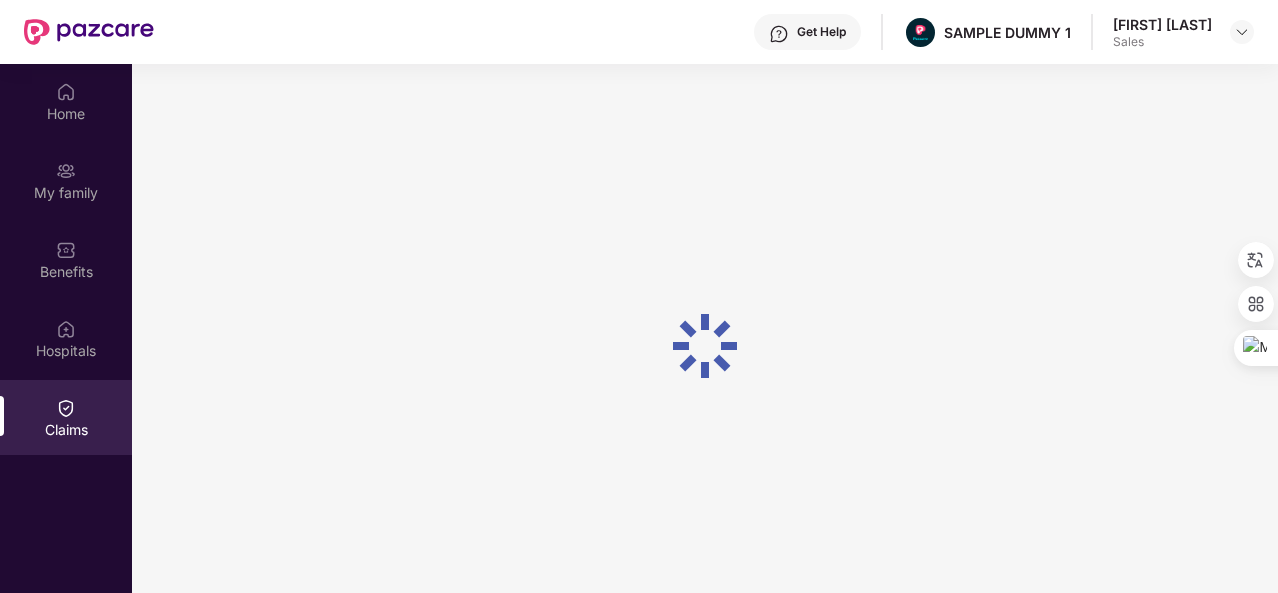 scroll, scrollTop: 0, scrollLeft: 0, axis: both 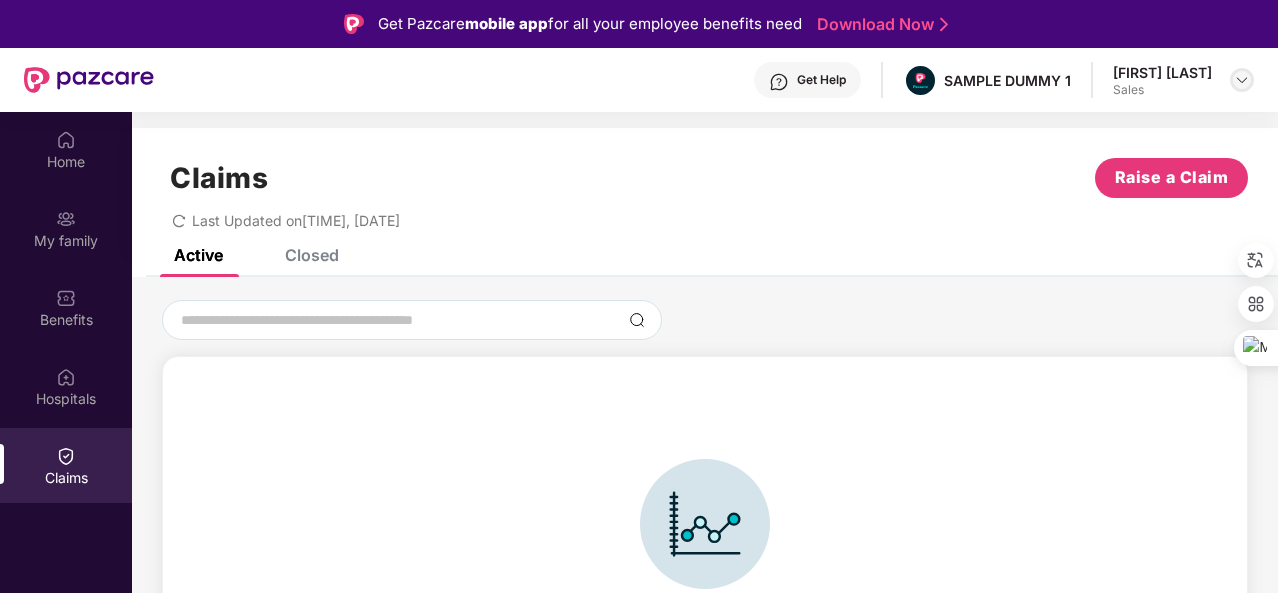 click at bounding box center [1242, 80] 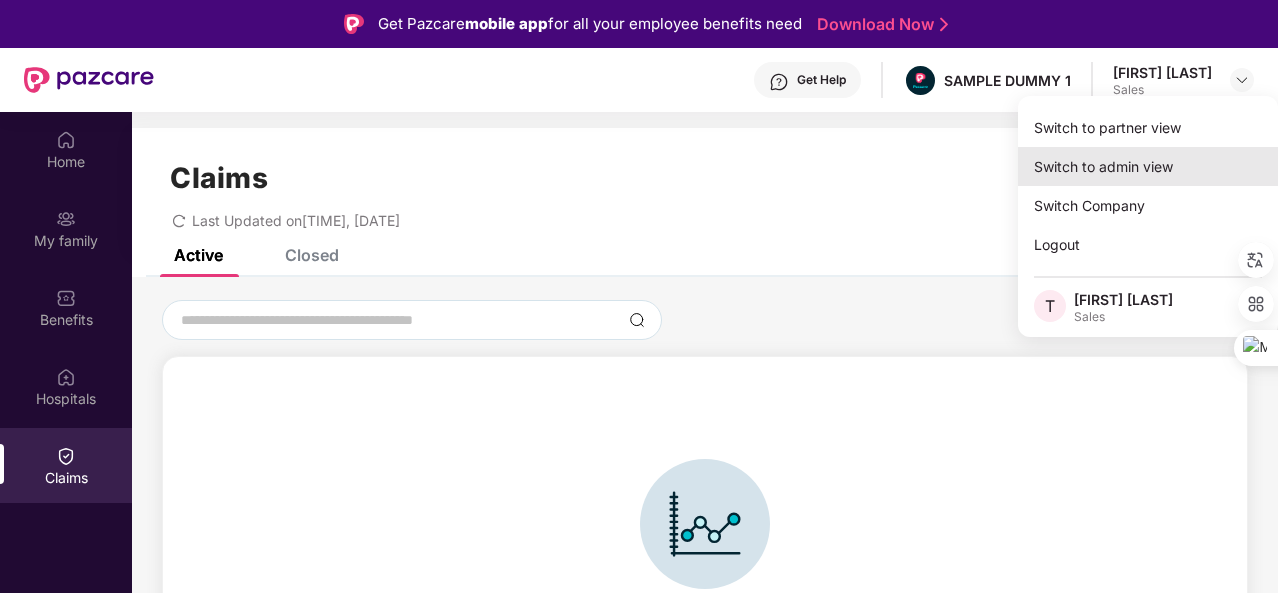 click on "Switch to admin view" at bounding box center (1148, 166) 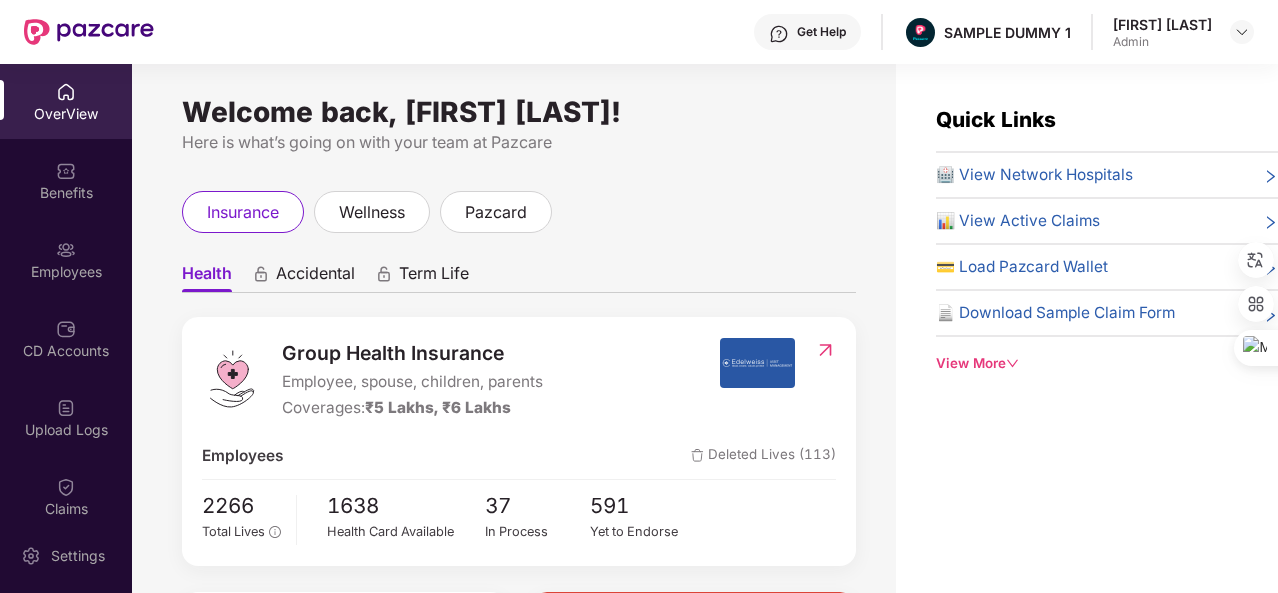 click on "View More" at bounding box center [1107, 363] 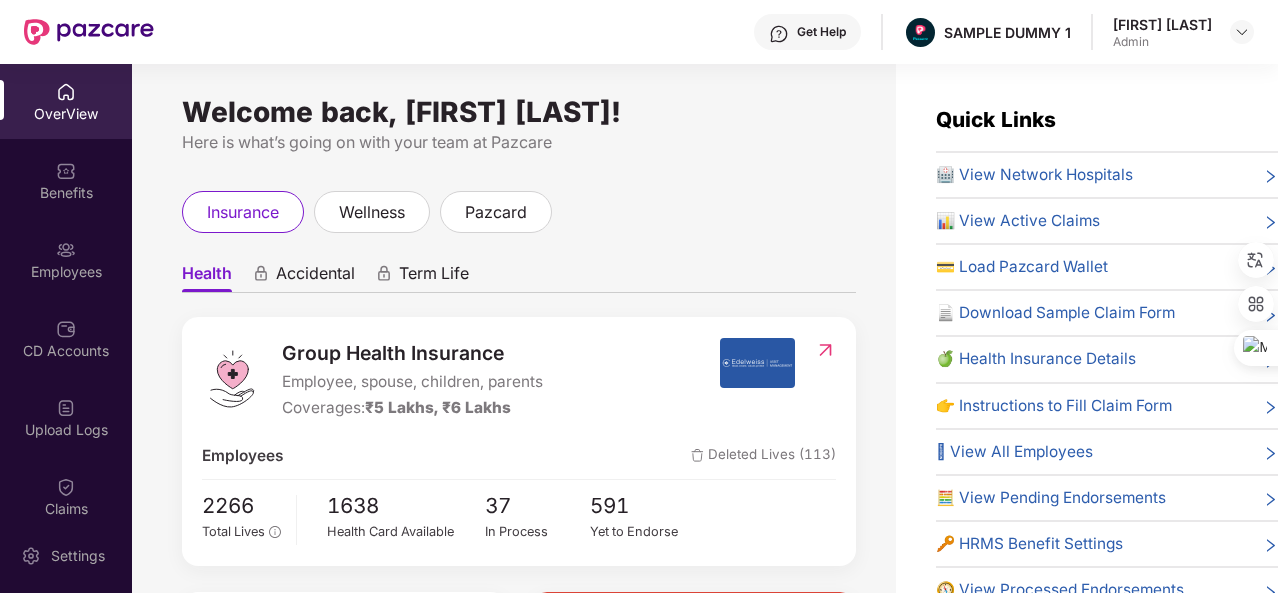 scroll, scrollTop: 32, scrollLeft: 0, axis: vertical 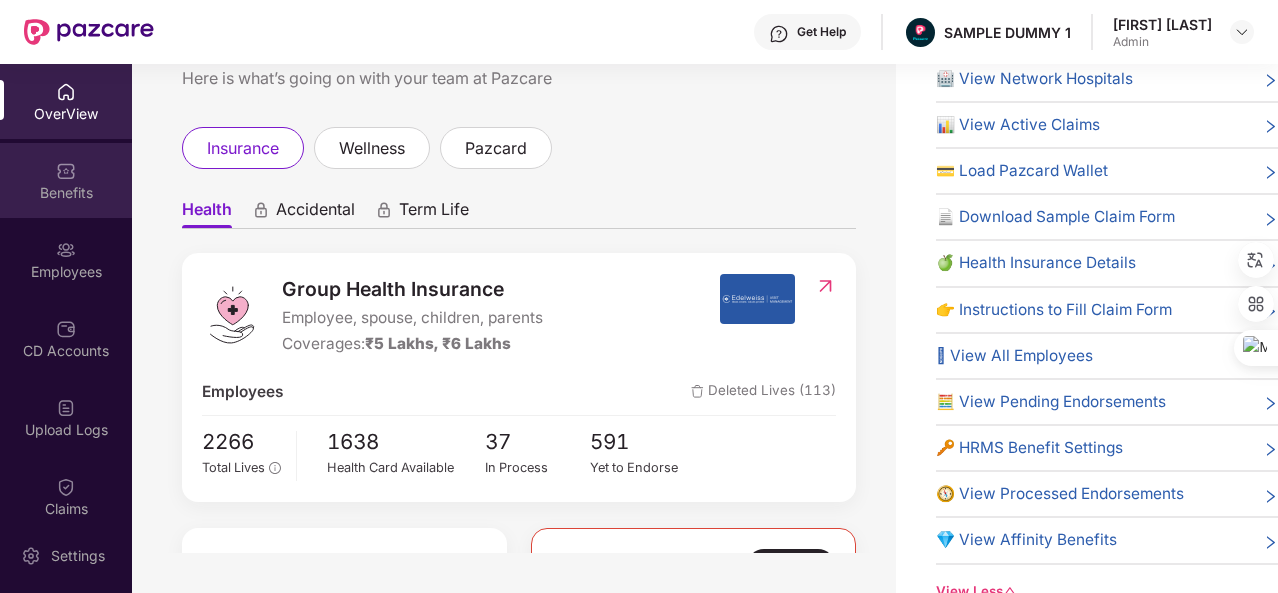 click on "Benefits" at bounding box center (66, 193) 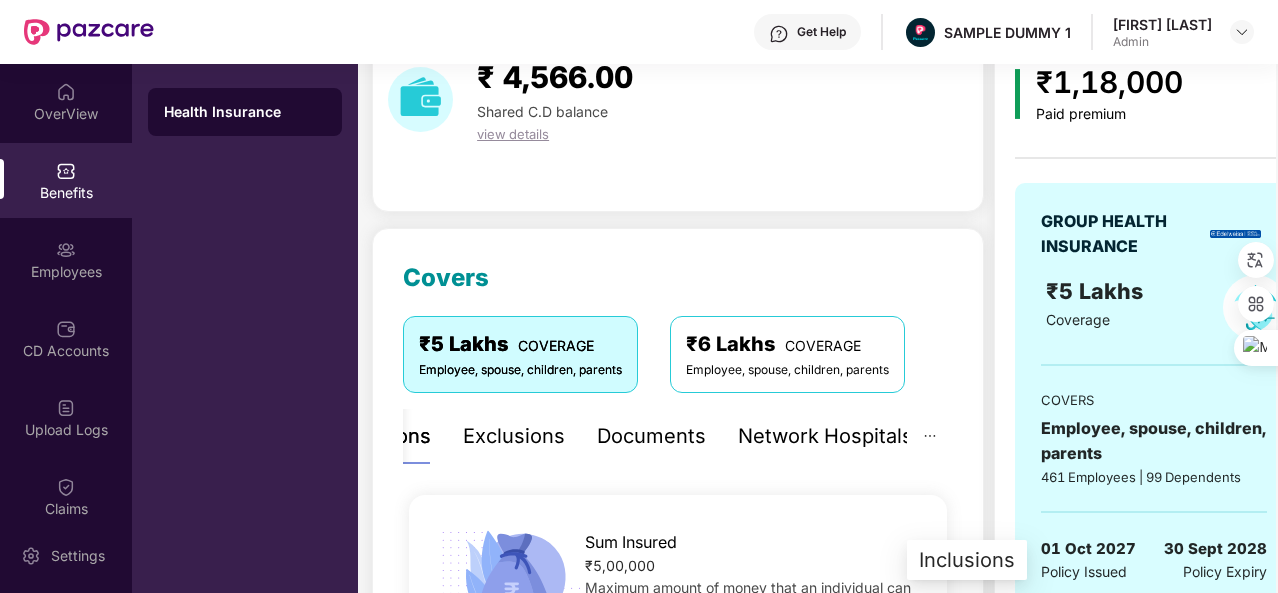 scroll, scrollTop: 98, scrollLeft: 0, axis: vertical 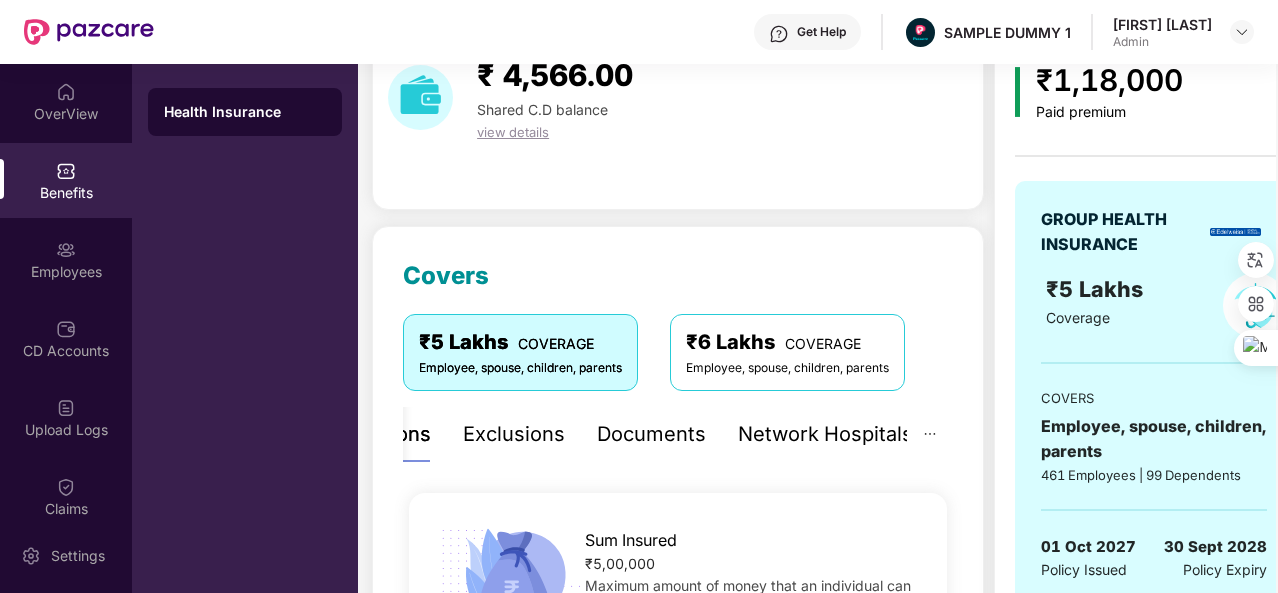 click on "Get Help" at bounding box center [821, 32] 